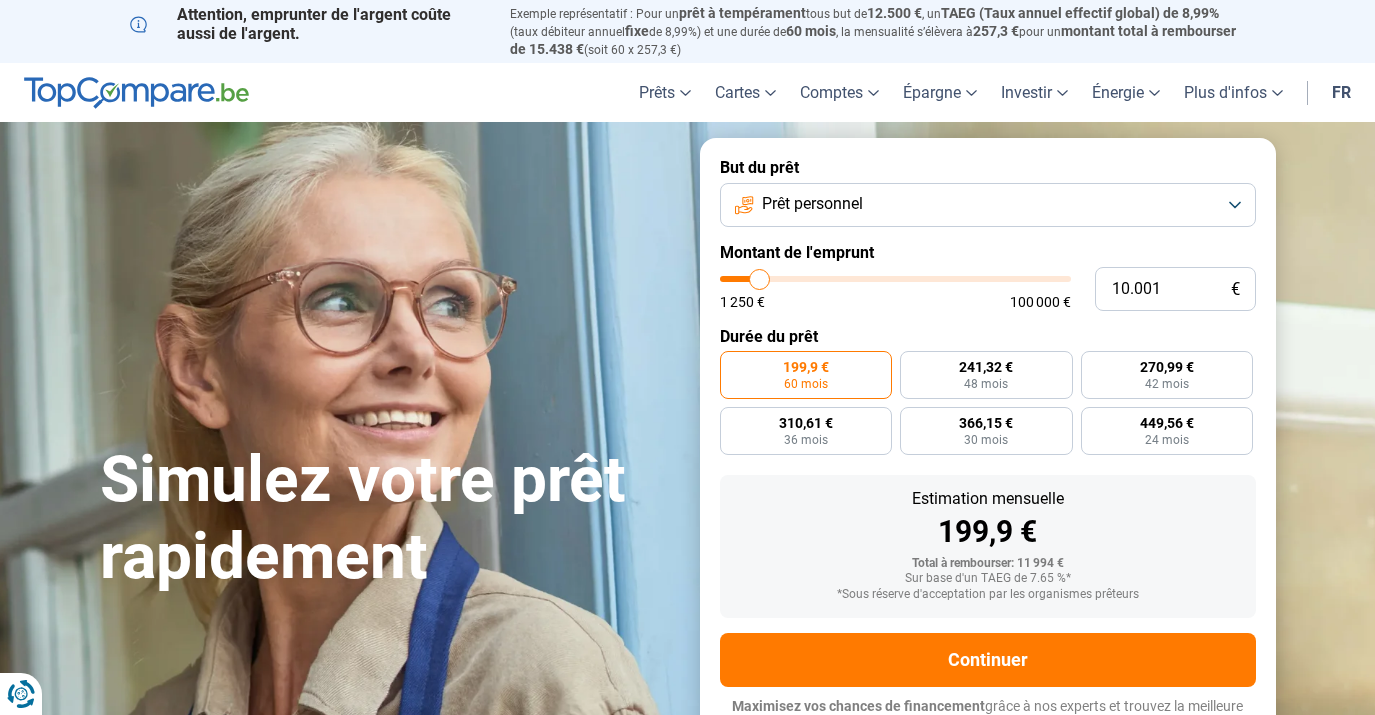scroll, scrollTop: 0, scrollLeft: 0, axis: both 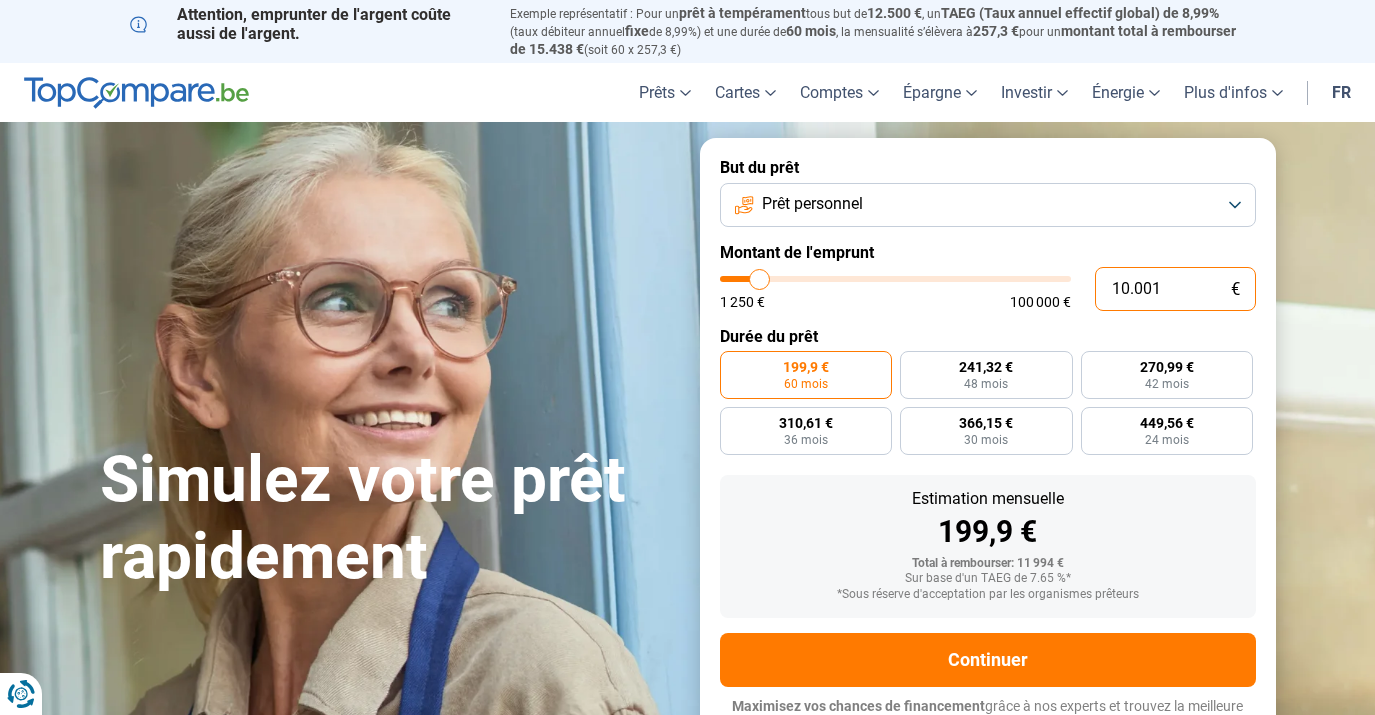 drag, startPoint x: 1112, startPoint y: 287, endPoint x: 1160, endPoint y: 288, distance: 48.010414 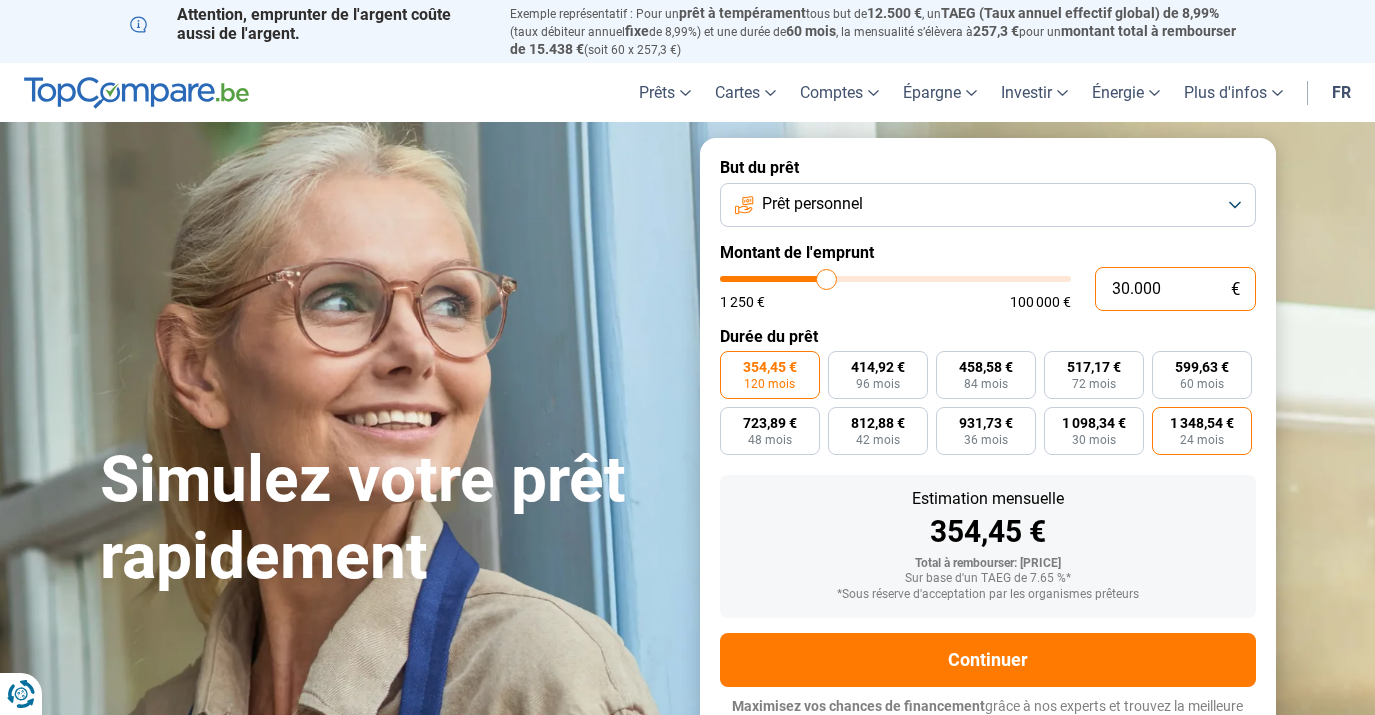scroll, scrollTop: 21, scrollLeft: 0, axis: vertical 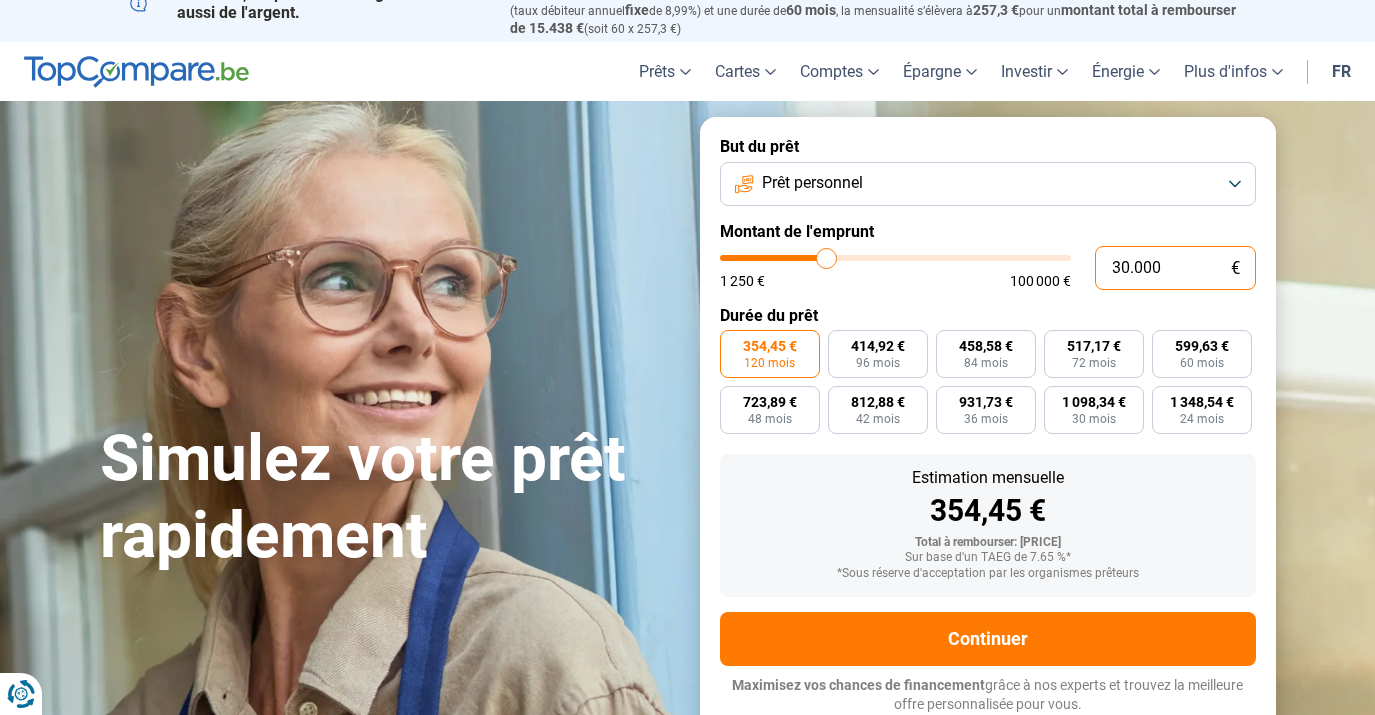 click on "30.000" at bounding box center [1175, 268] 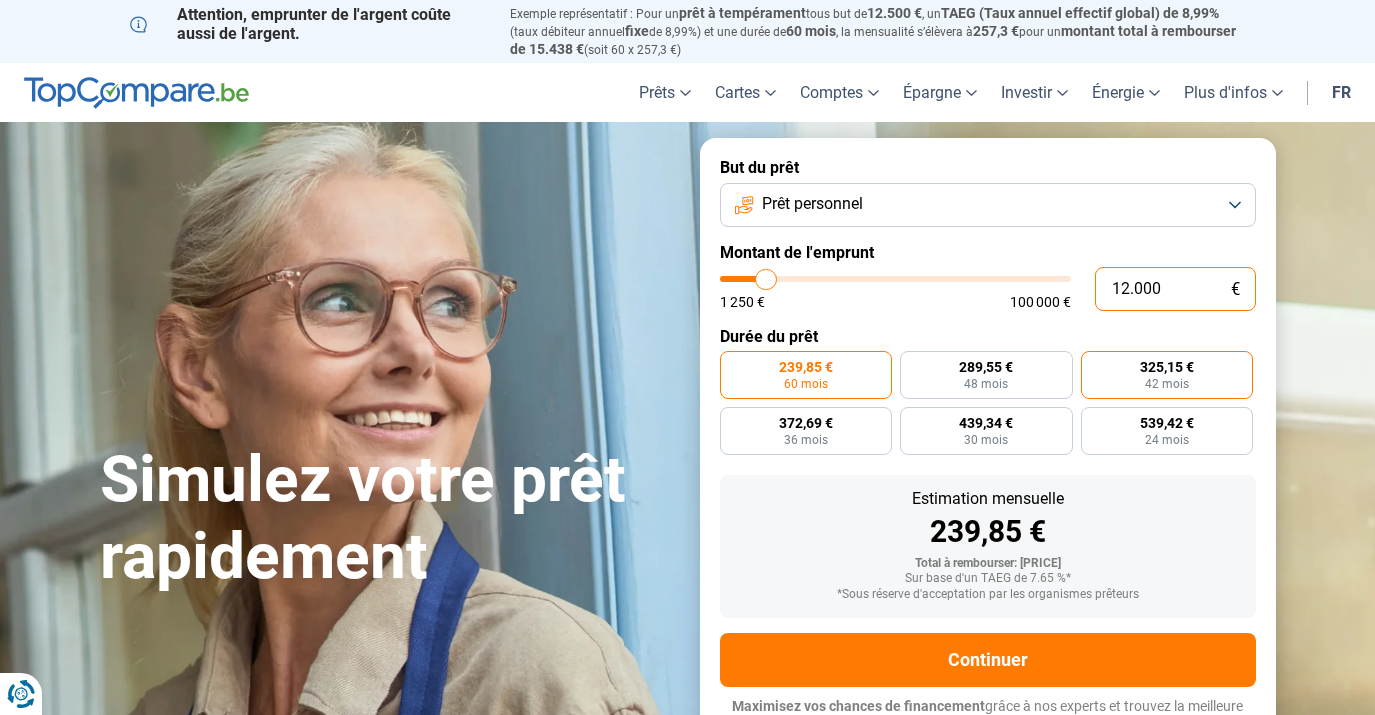 scroll, scrollTop: 21, scrollLeft: 0, axis: vertical 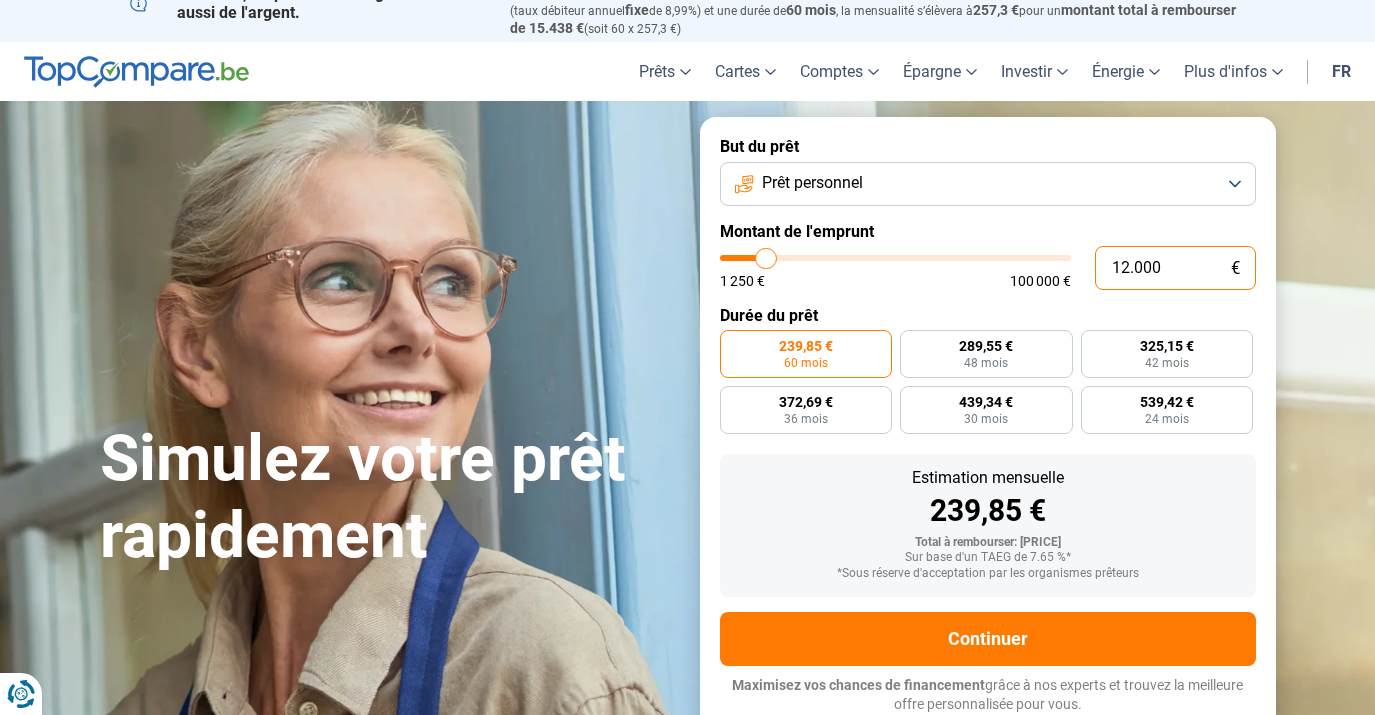 click on "12.000" at bounding box center (1175, 268) 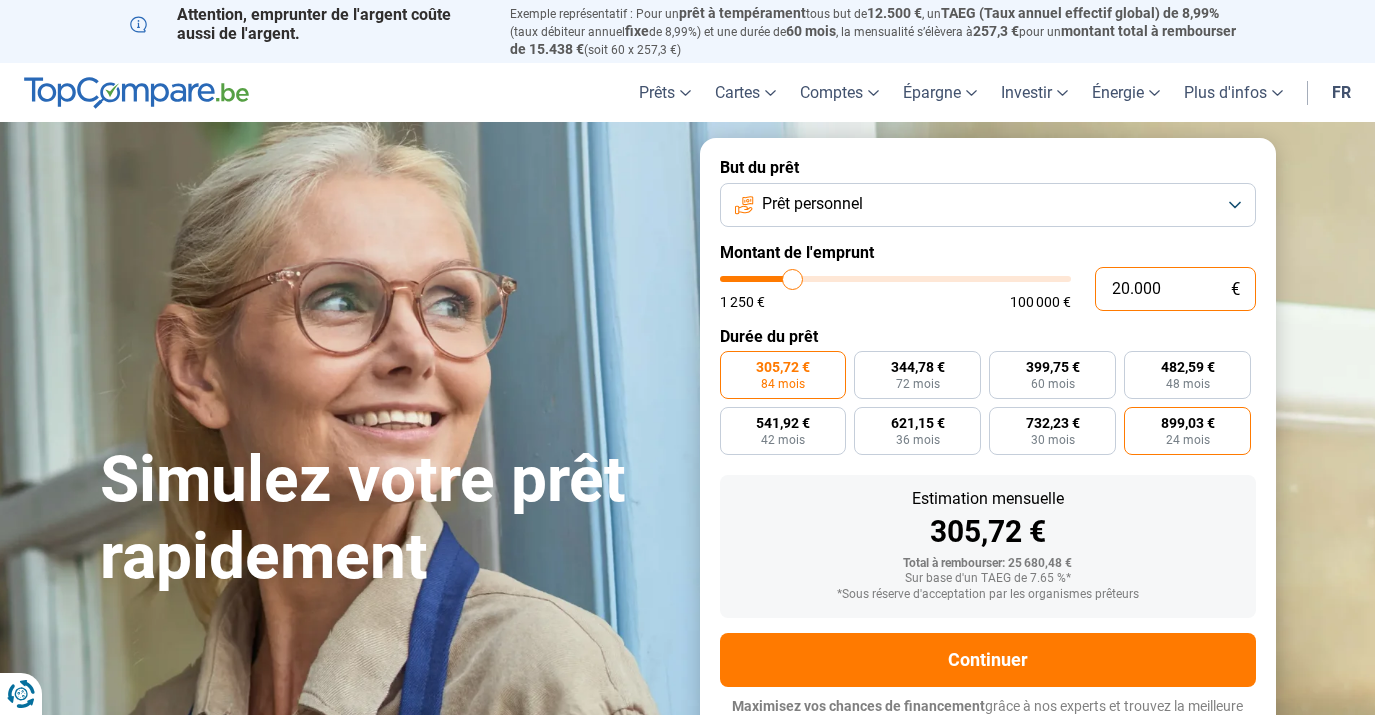 scroll, scrollTop: 21, scrollLeft: 0, axis: vertical 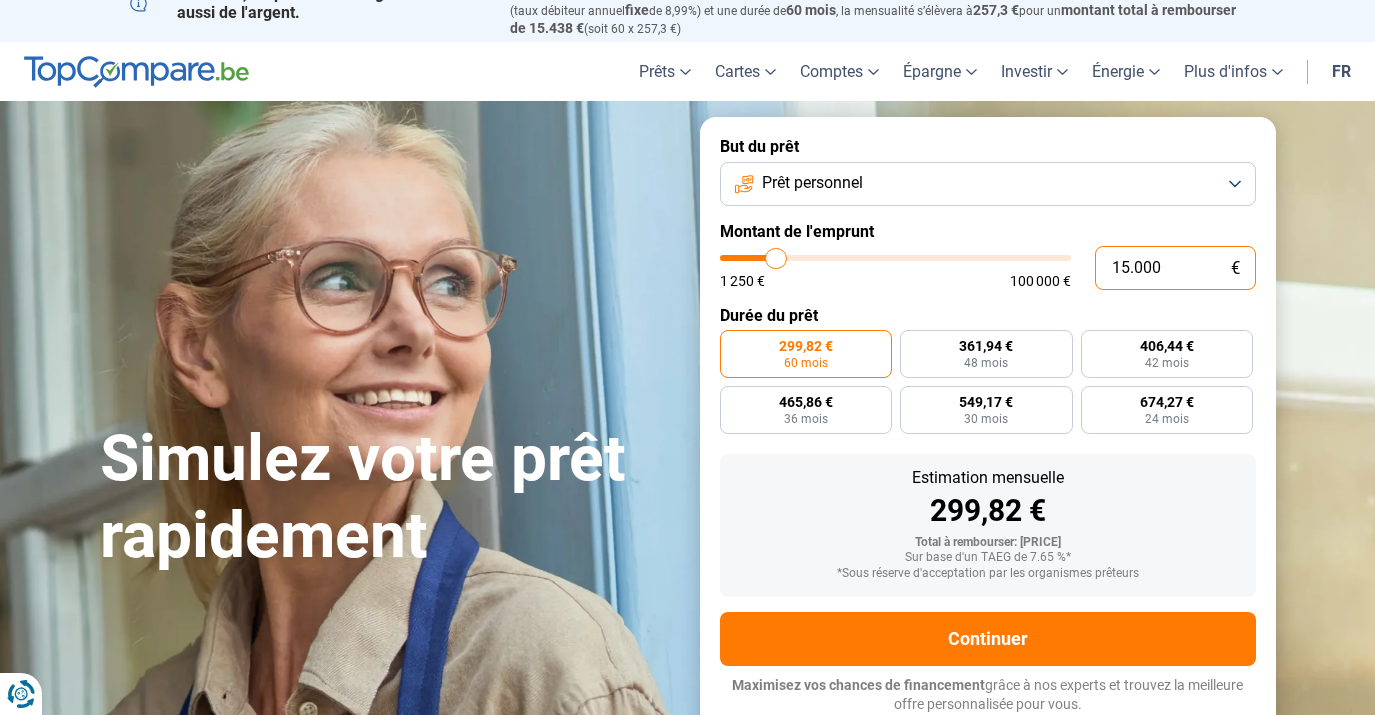 click on "15.000" at bounding box center (1175, 268) 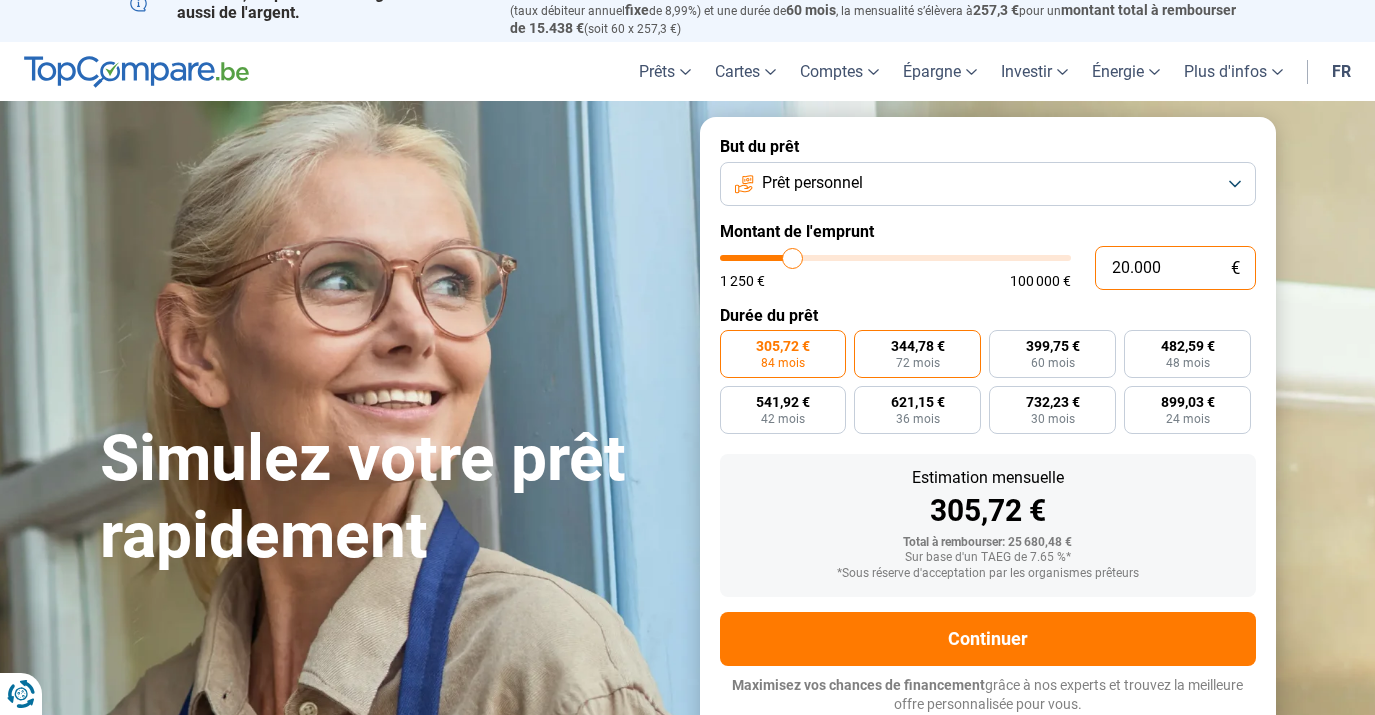 type on "20.000" 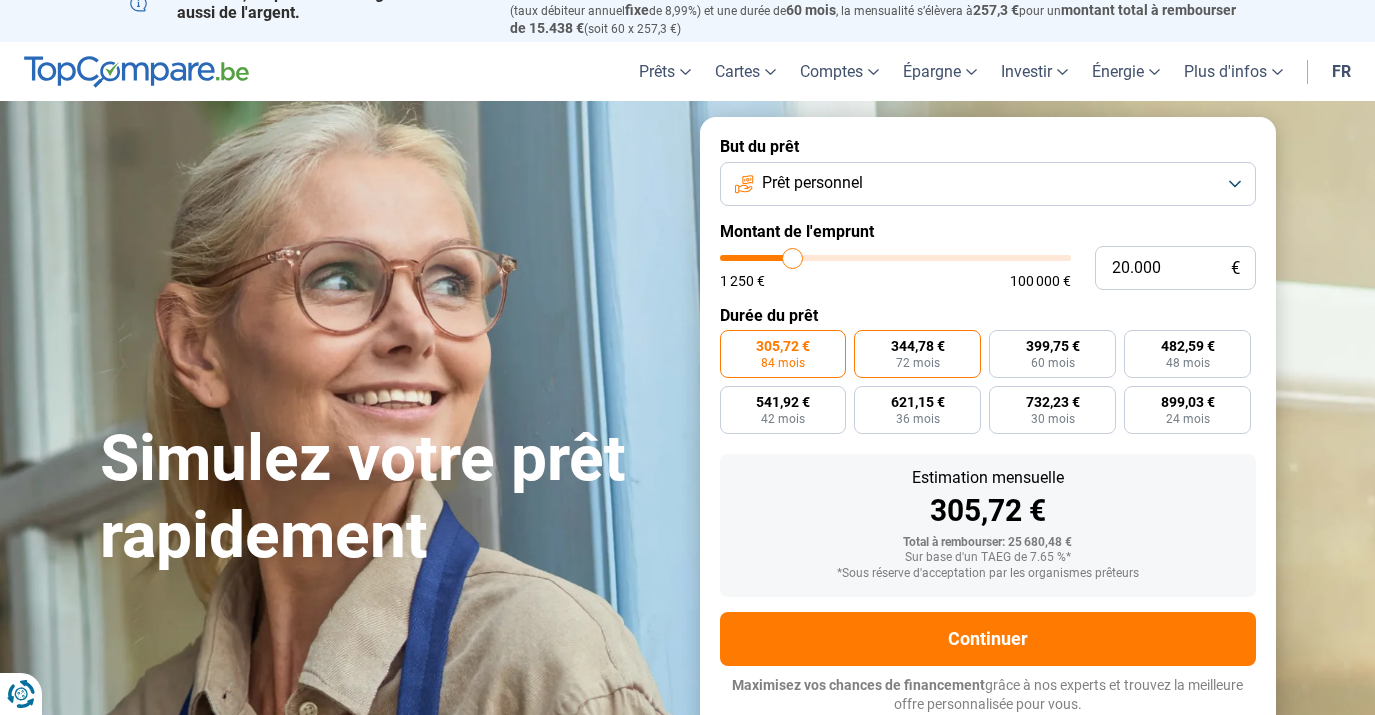 click on "344,78 €" at bounding box center [918, 346] 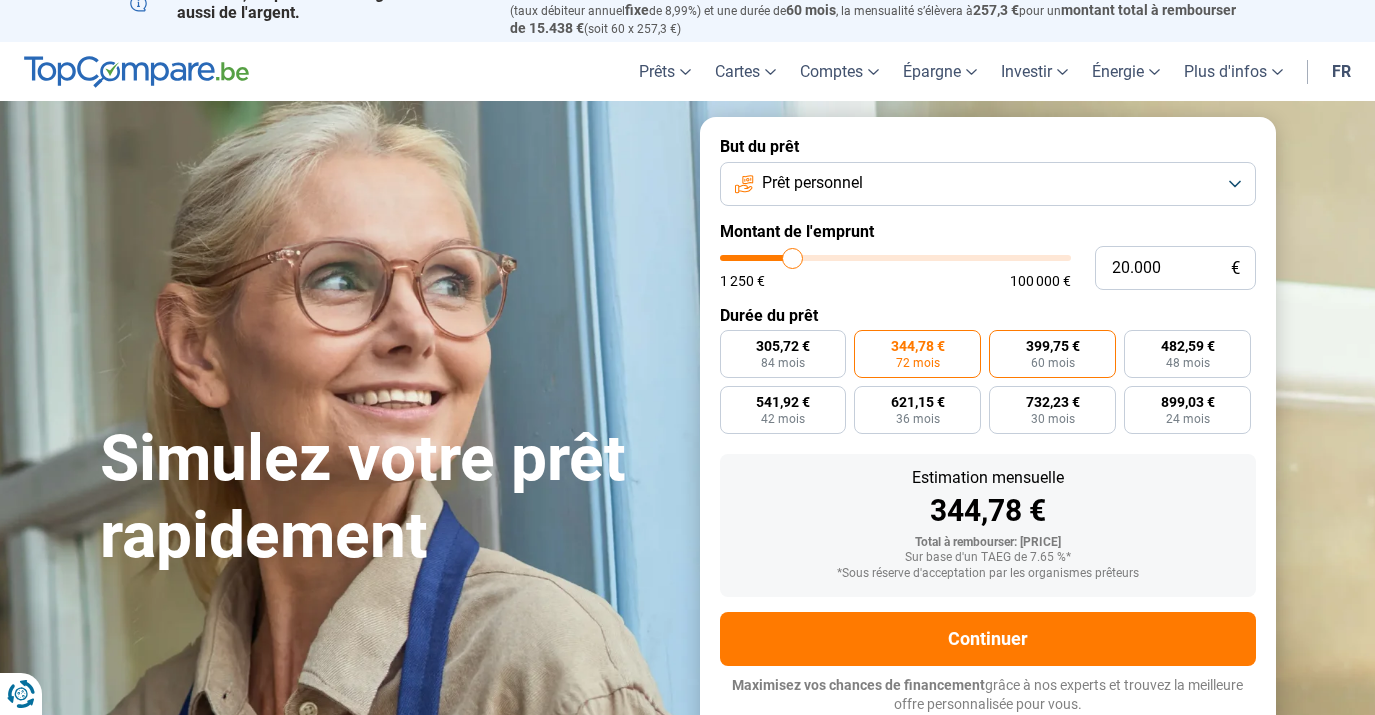click on "[PRICE] [MONTHS] mois" at bounding box center (1052, 354) 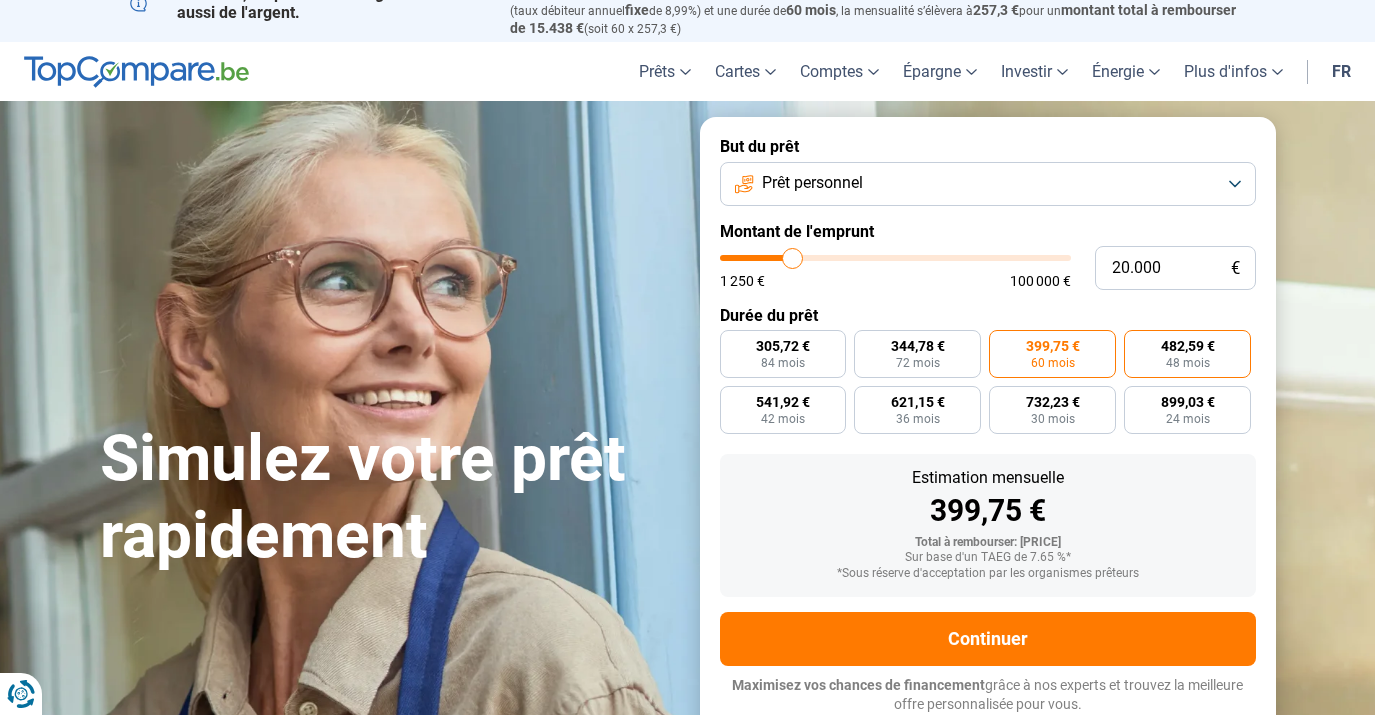 click on "[PRICE] [MONTHS] mois" at bounding box center [1187, 354] 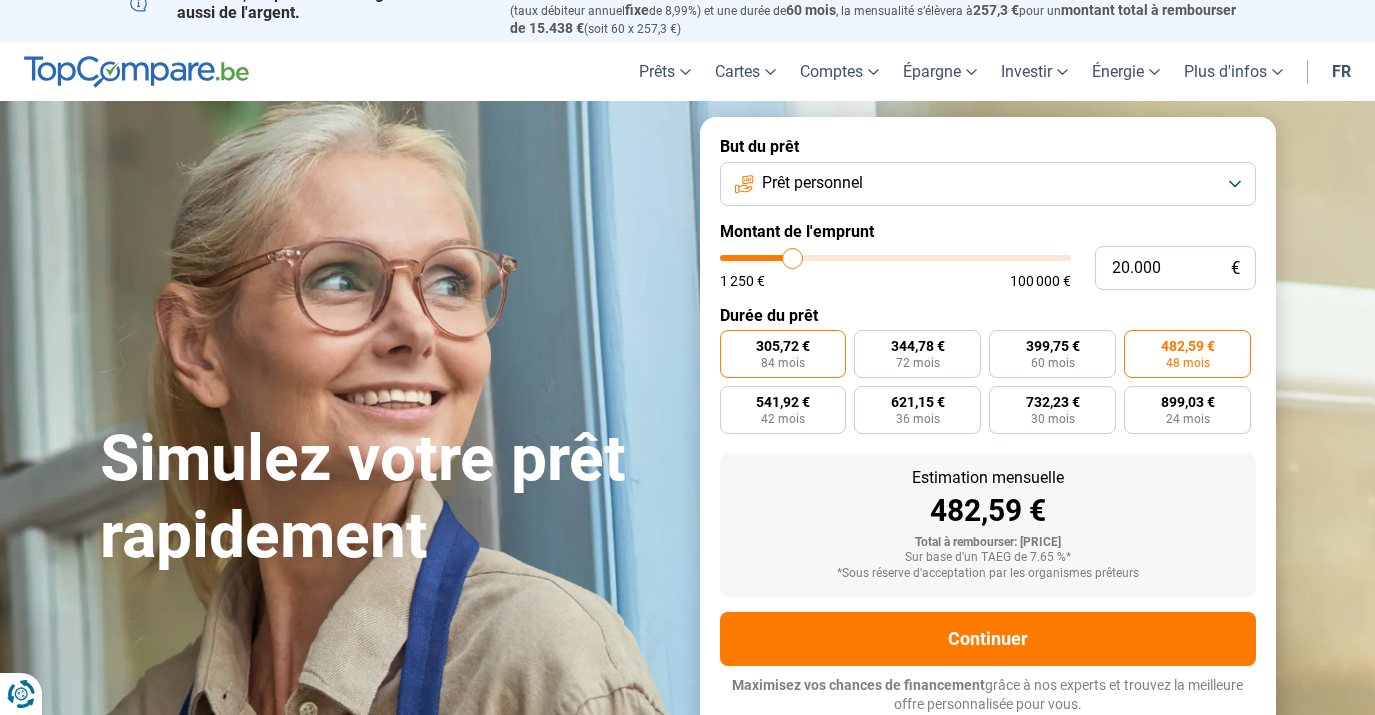 click on "[PRICE] [MONTHS] mois" at bounding box center (783, 354) 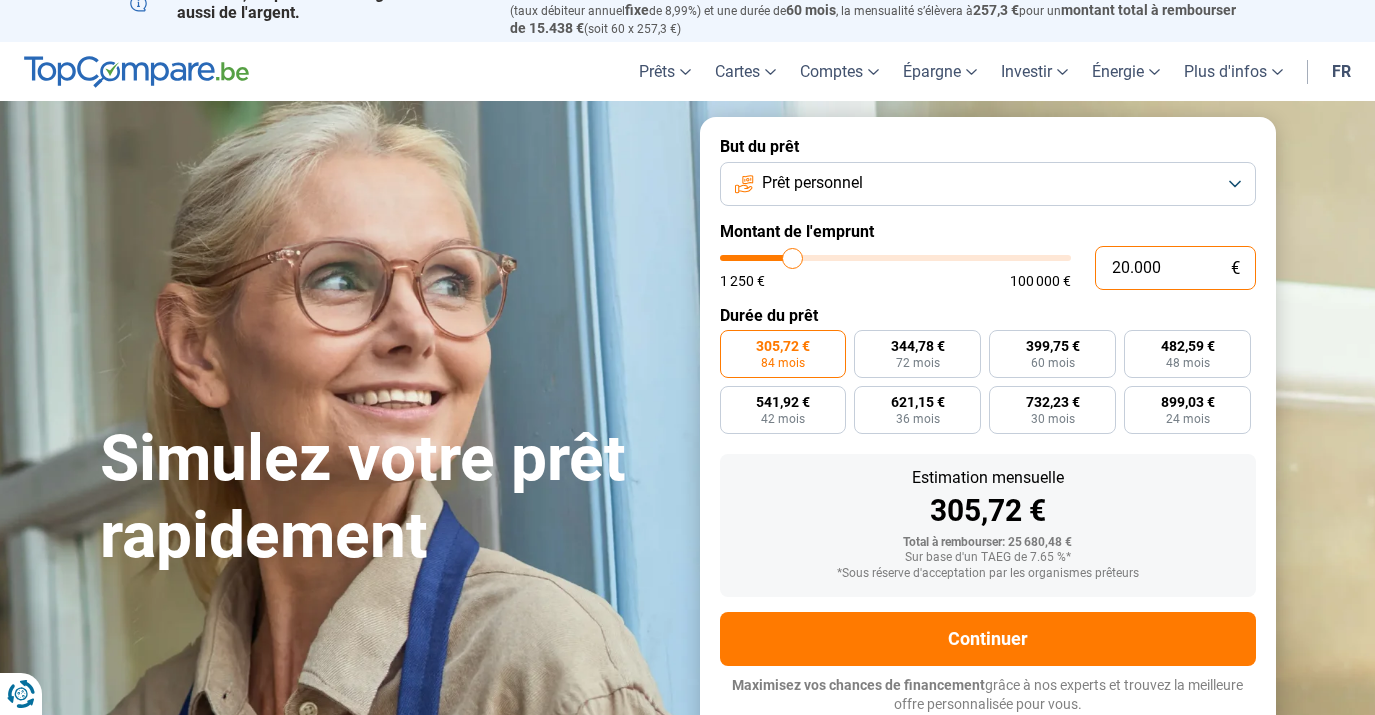 click on "20.000" at bounding box center [1175, 268] 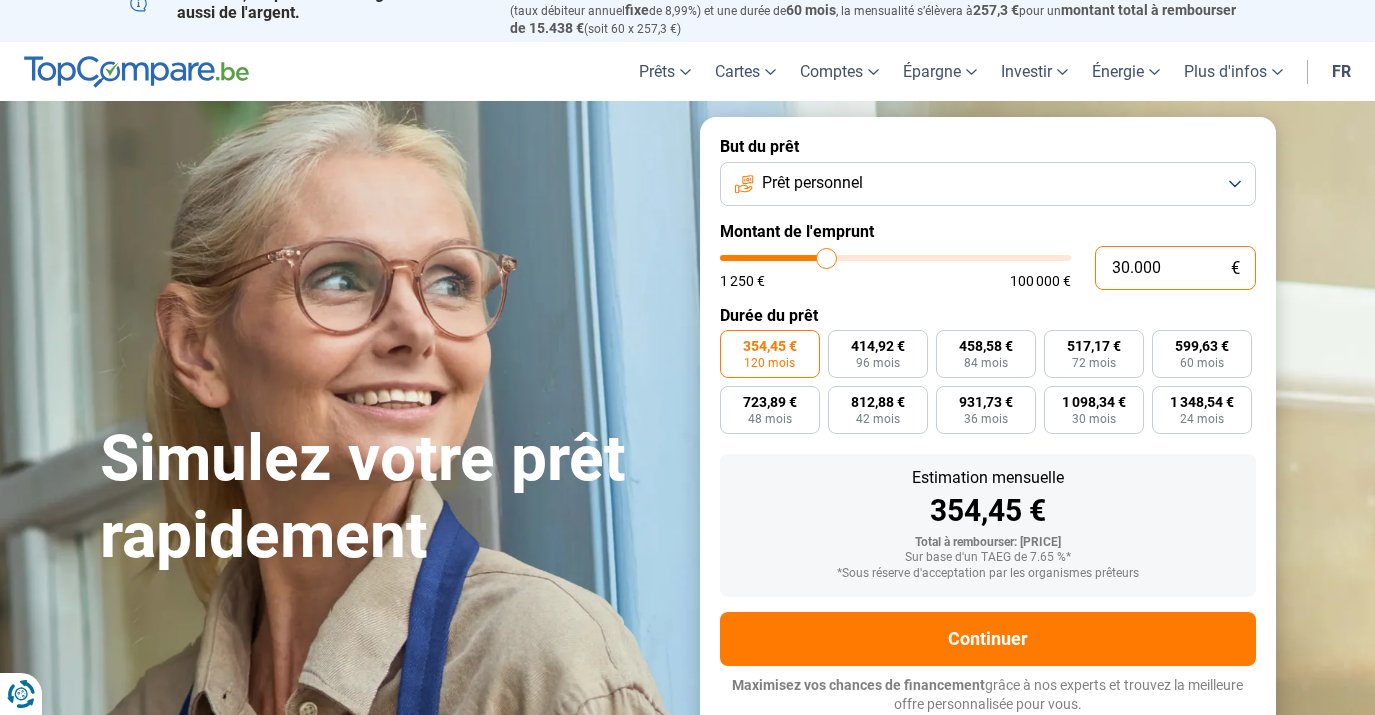 type on "30.000" 